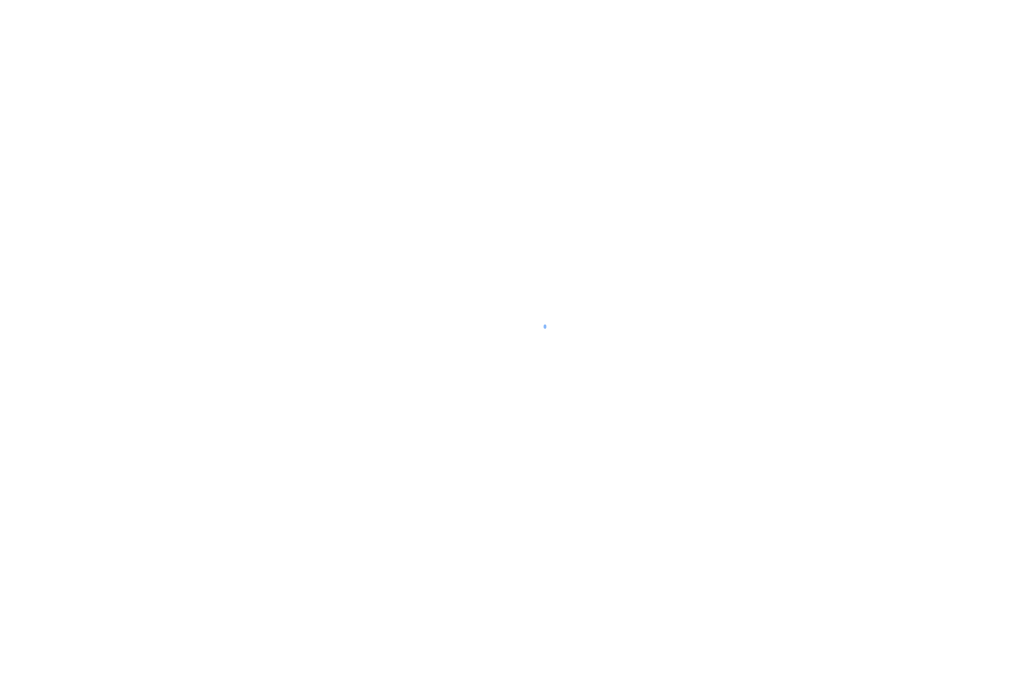 scroll, scrollTop: 0, scrollLeft: 0, axis: both 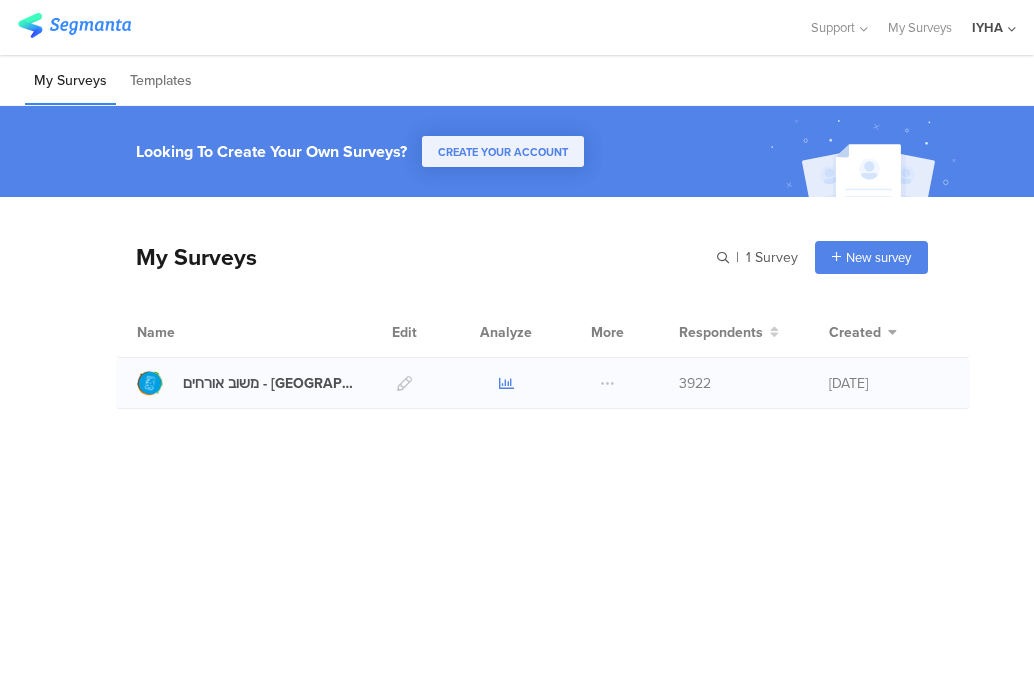 click at bounding box center [506, 383] 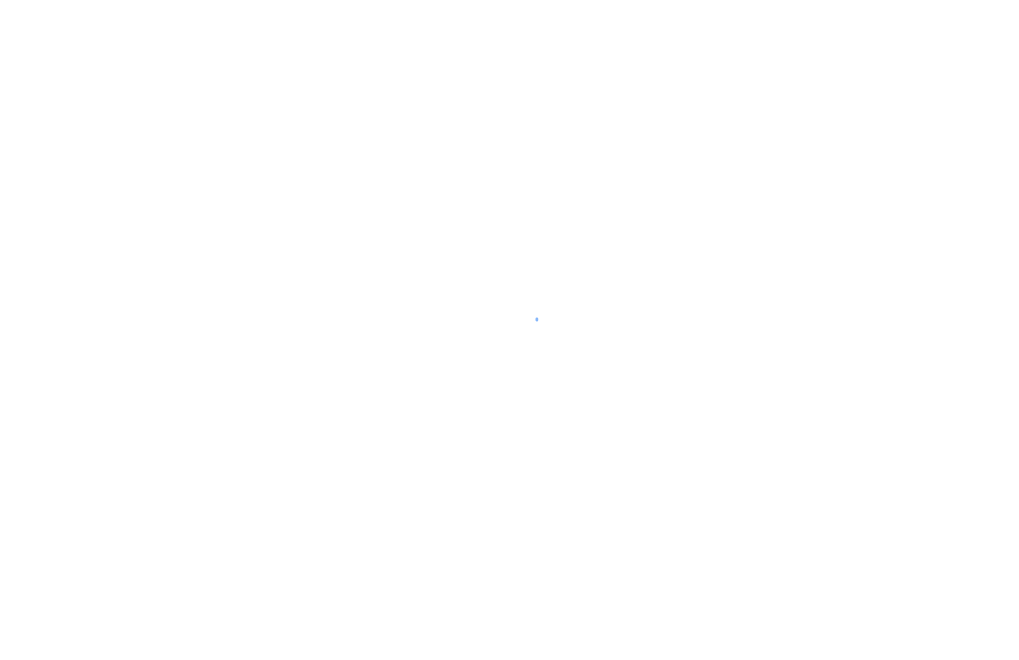 scroll, scrollTop: 0, scrollLeft: 0, axis: both 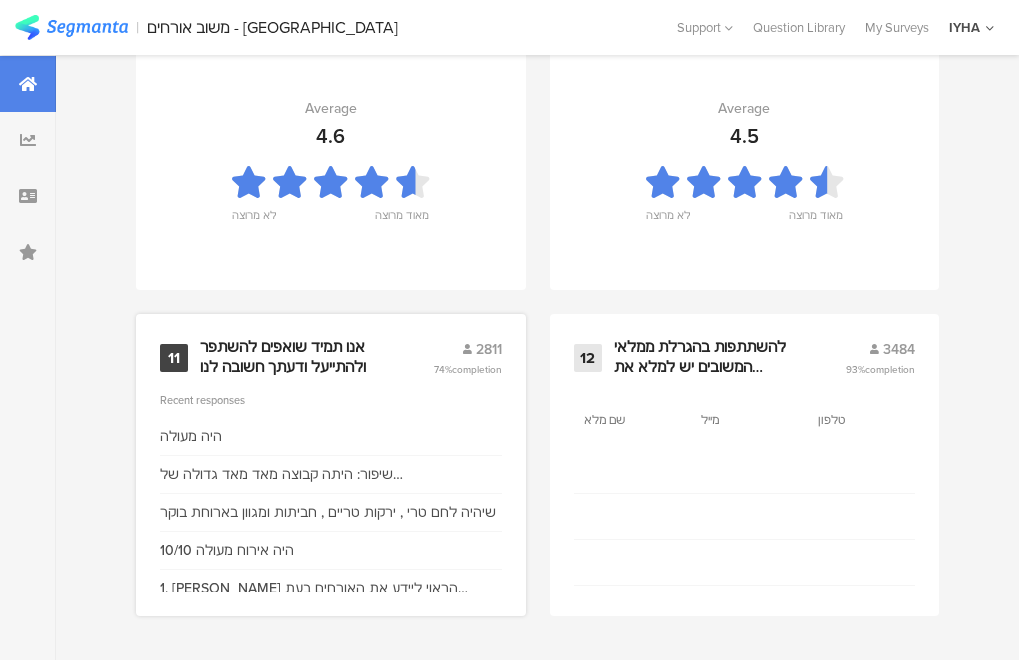 click on "אנו תמיד שואפים להשתפר ולהתייעל ודעתך חשובה לנו" at bounding box center [292, 357] 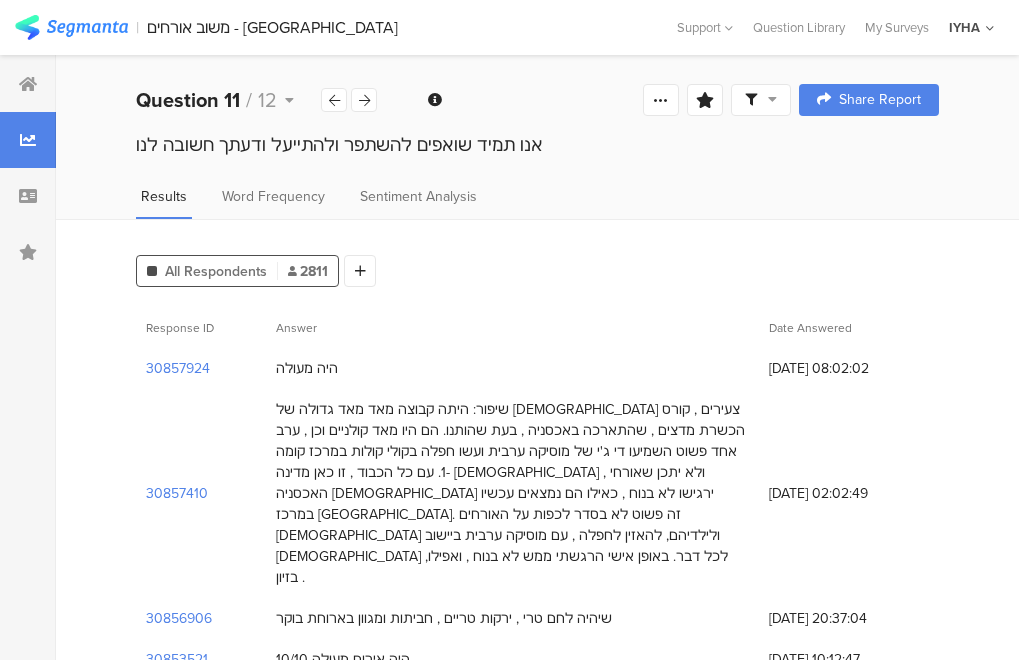 scroll, scrollTop: 200, scrollLeft: 0, axis: vertical 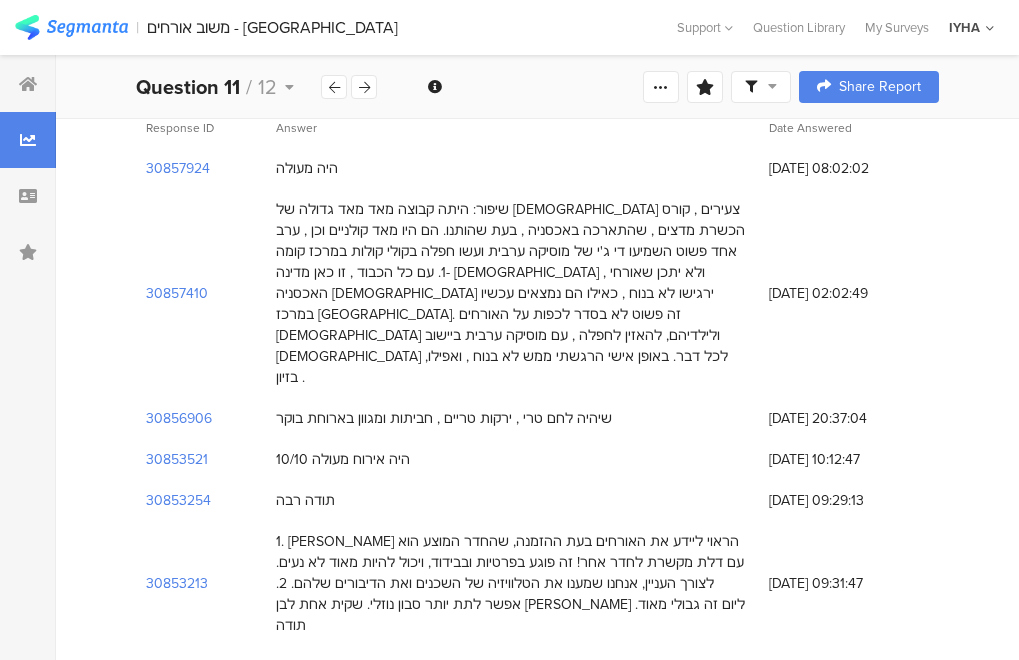 click on "30857410" at bounding box center (201, 293) 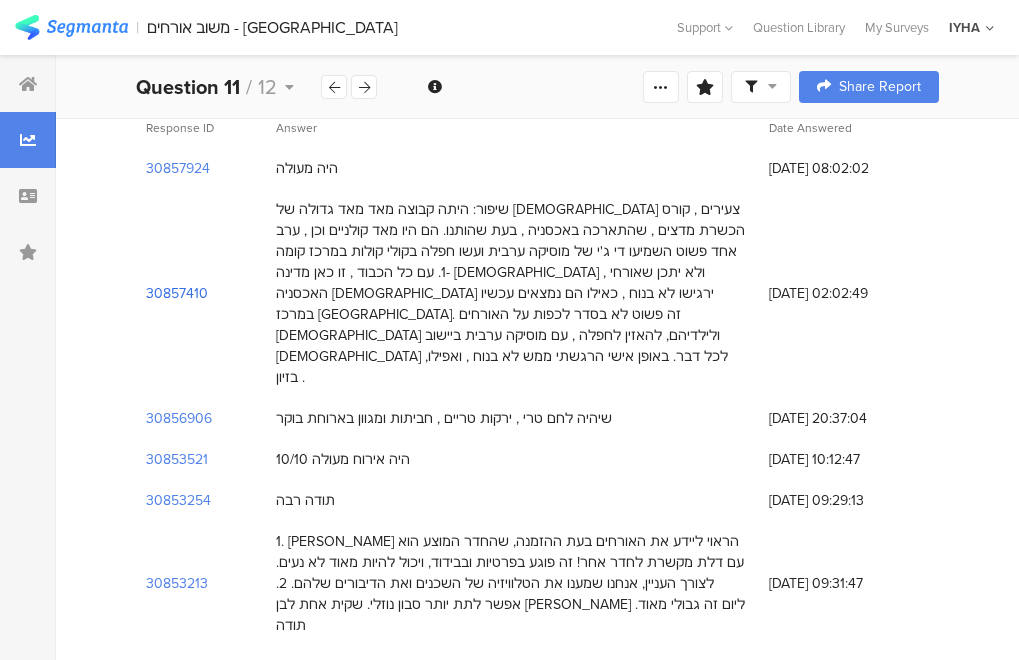 click on "30857410" at bounding box center (177, 293) 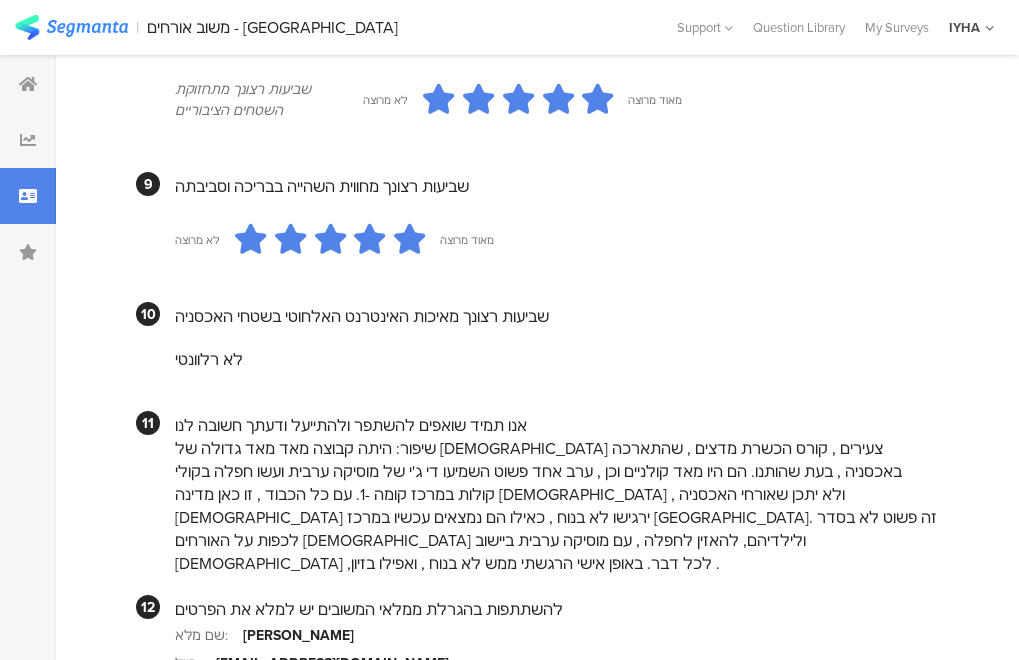 scroll, scrollTop: 2032, scrollLeft: 0, axis: vertical 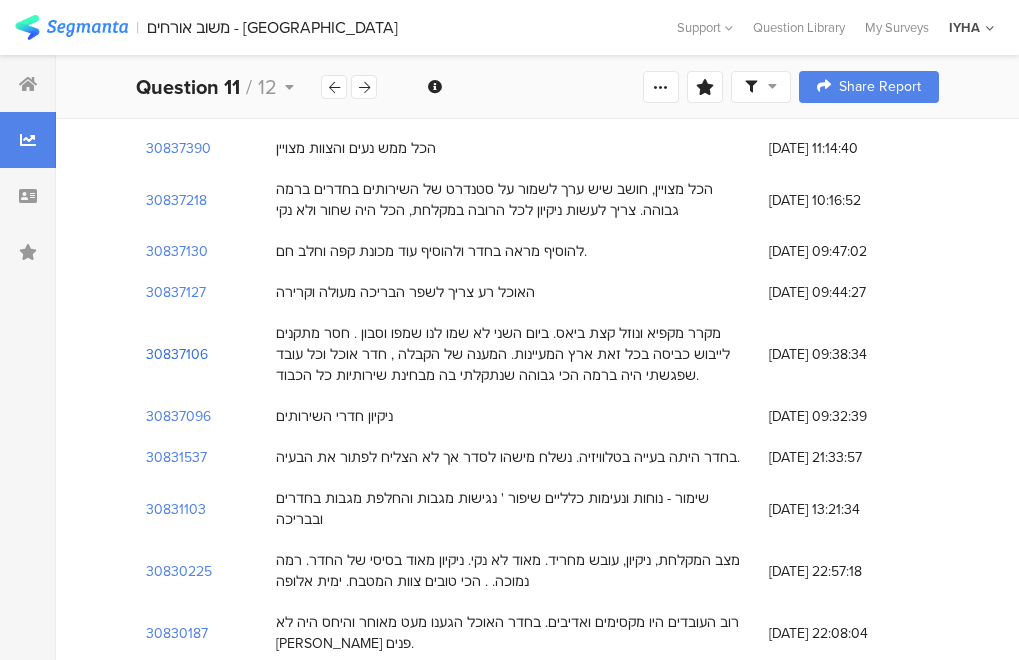 click on "30837106" at bounding box center [177, 354] 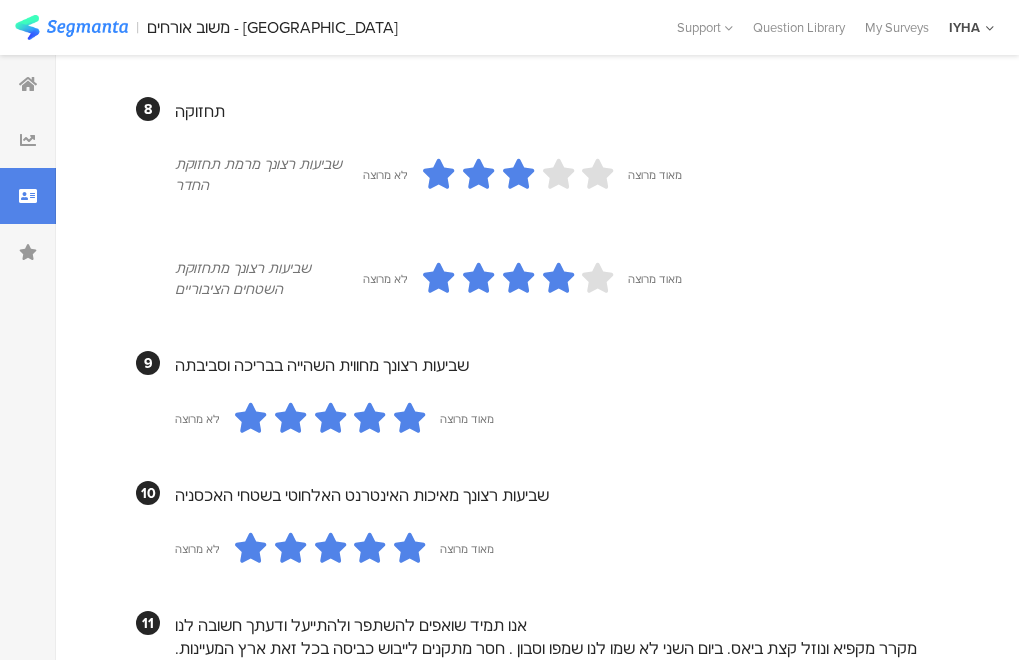scroll, scrollTop: 1963, scrollLeft: 0, axis: vertical 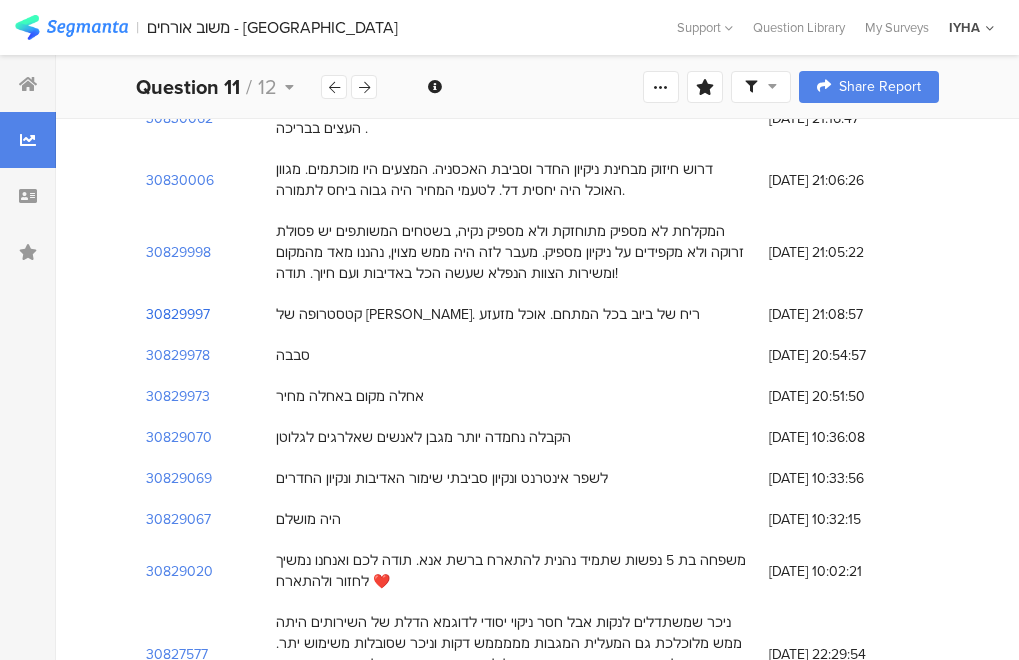 click on "30829997" at bounding box center [178, 314] 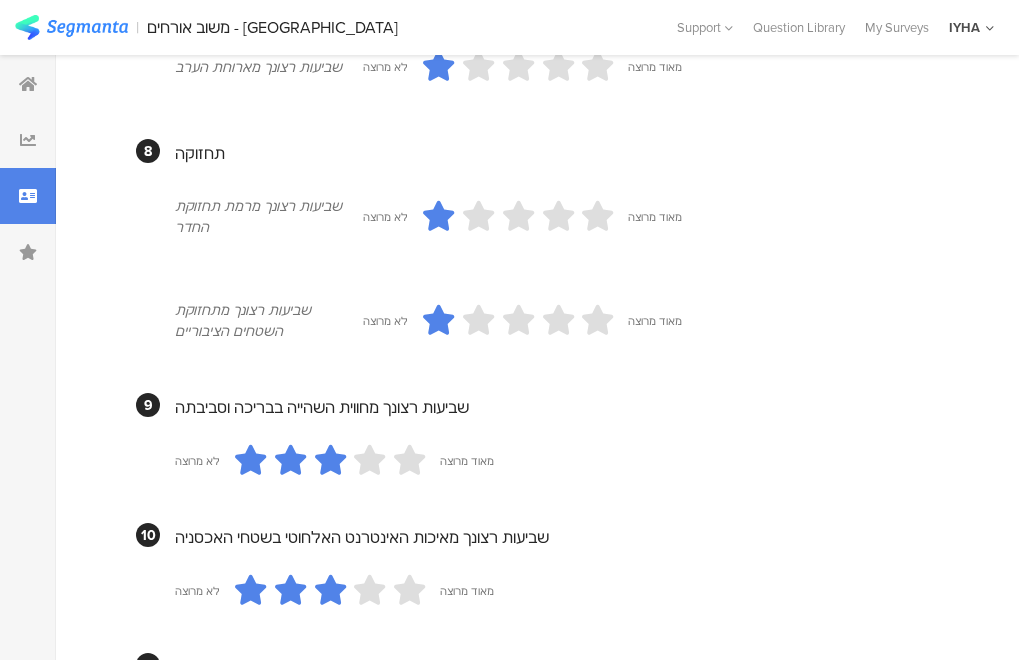 scroll, scrollTop: 1982, scrollLeft: 0, axis: vertical 